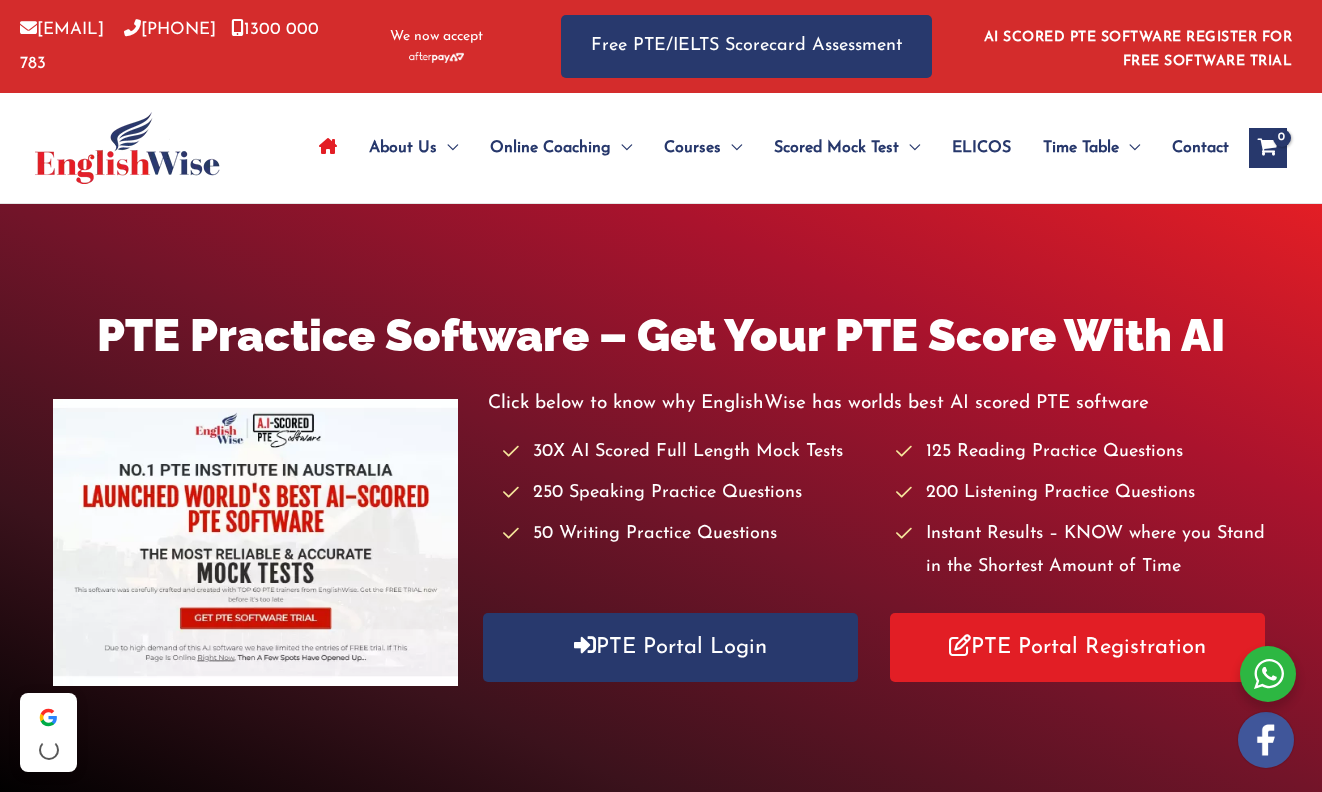 scroll, scrollTop: 0, scrollLeft: 0, axis: both 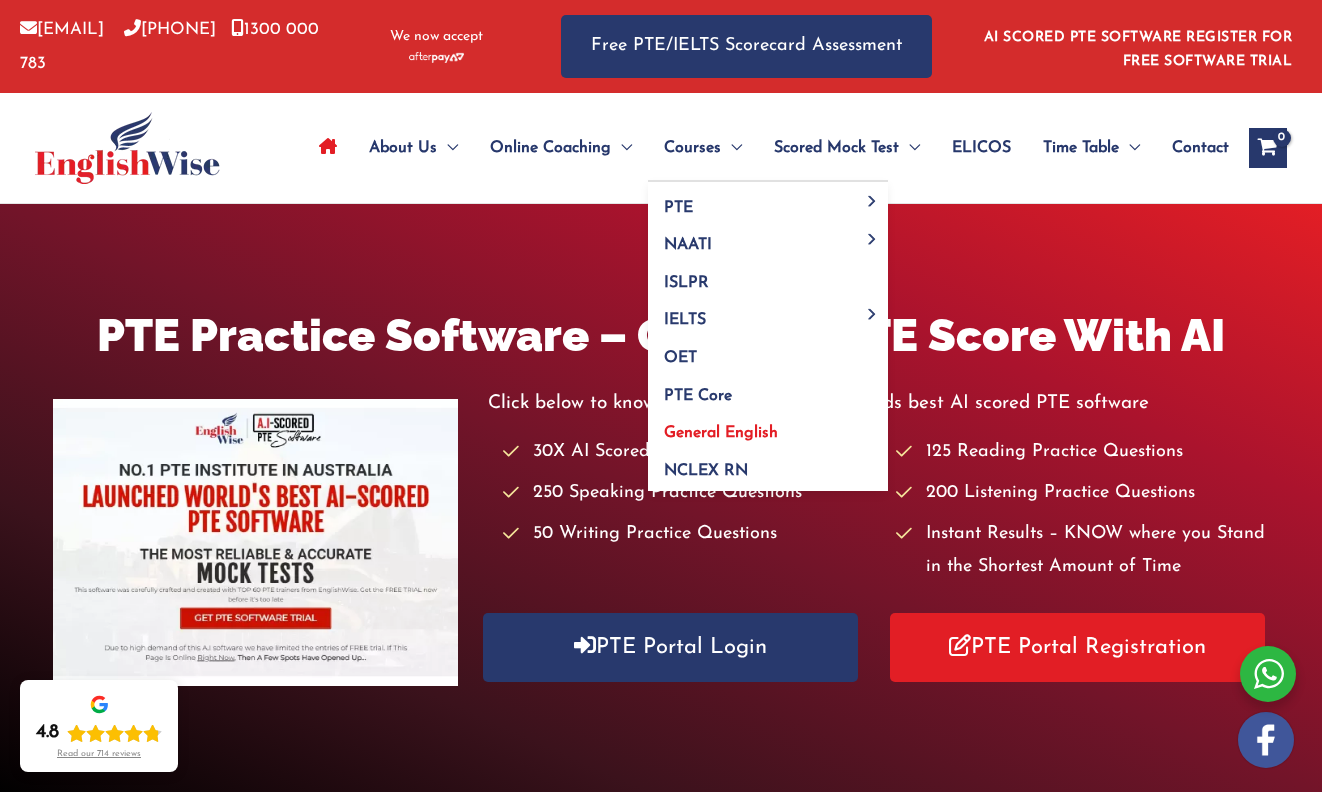 click on "General English" at bounding box center (721, 433) 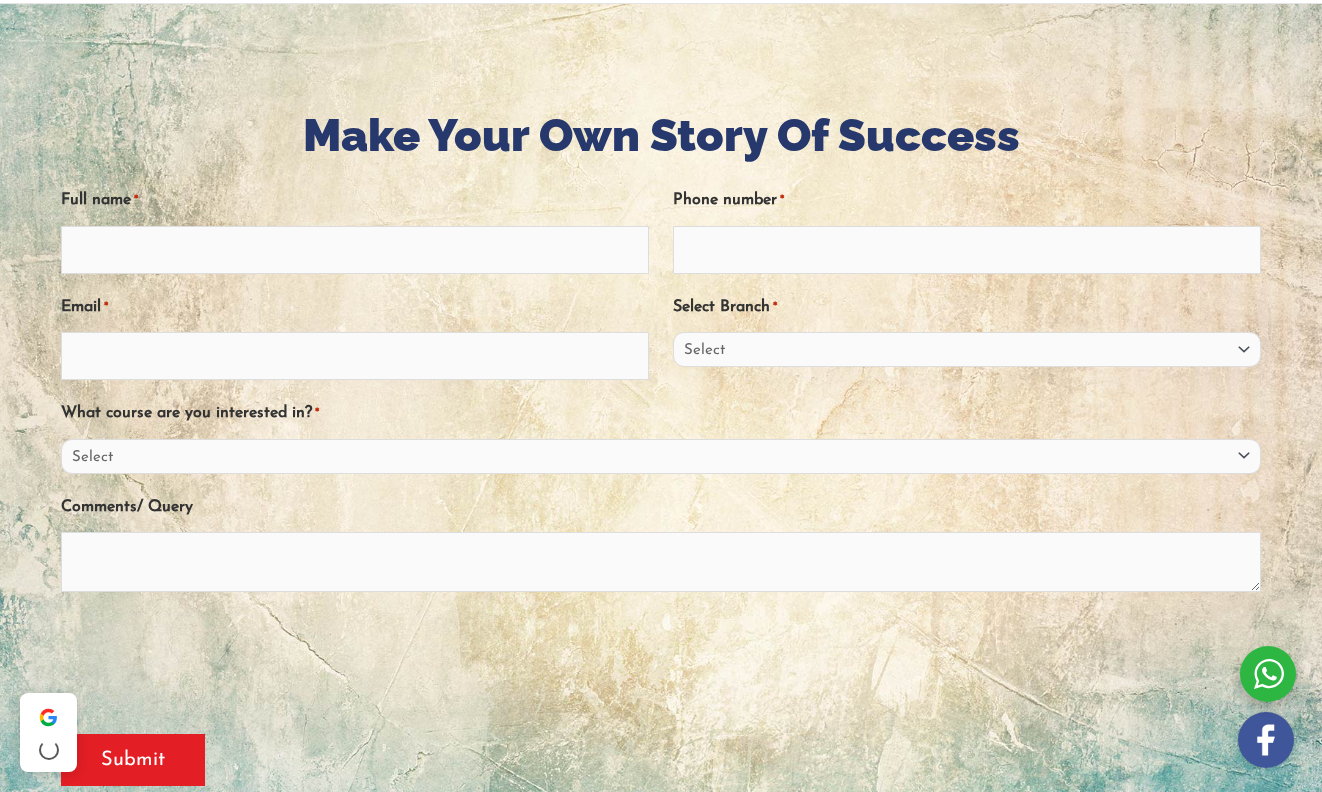 scroll, scrollTop: 0, scrollLeft: 0, axis: both 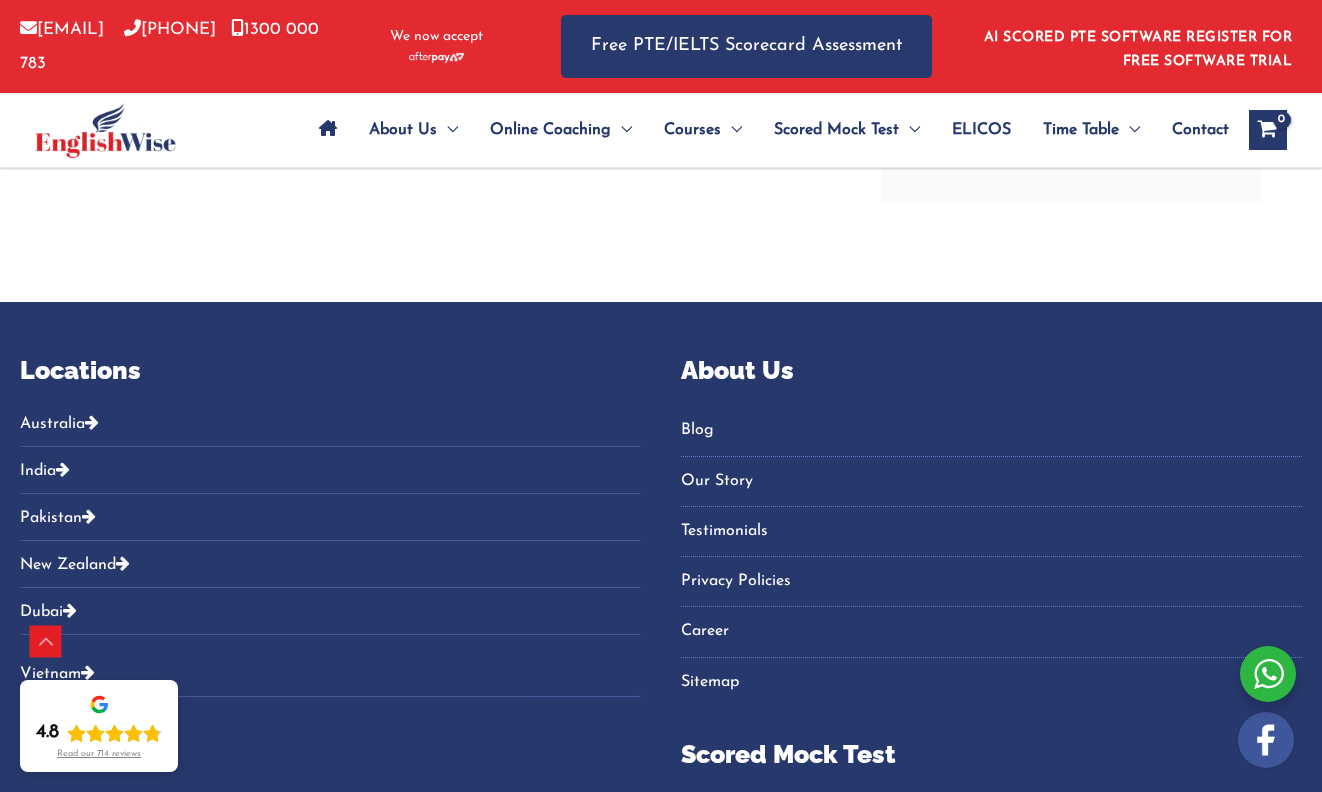 click on "Australia" at bounding box center [330, 430] 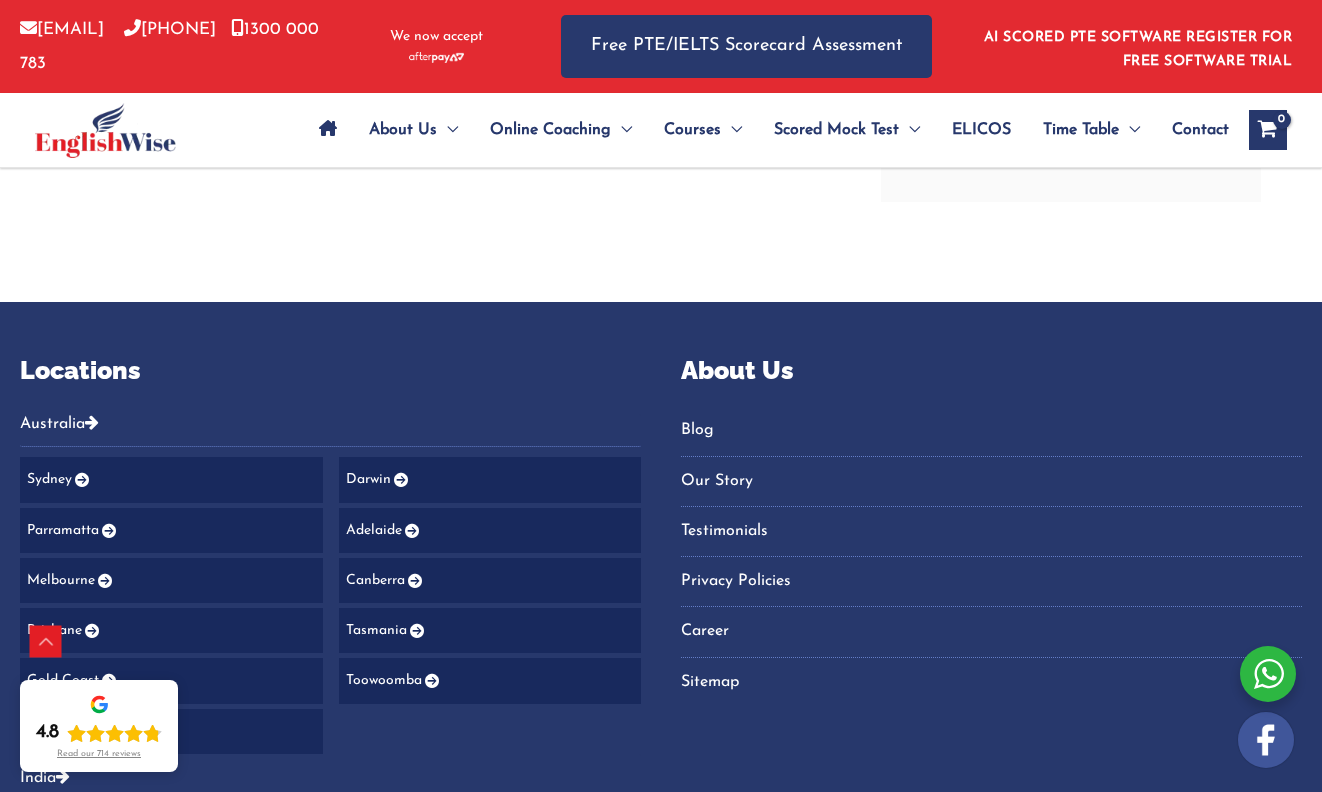 click on "Adelaide" at bounding box center (490, 530) 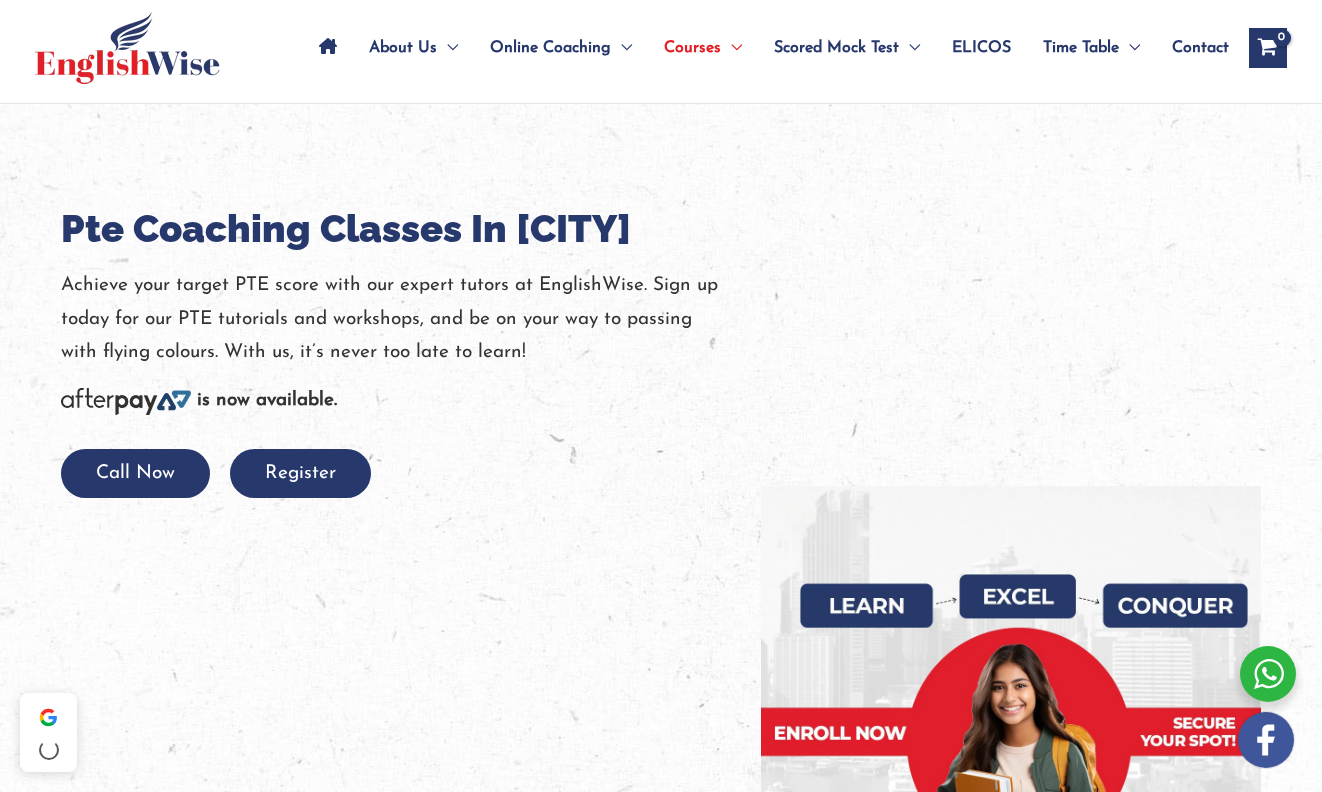scroll, scrollTop: 0, scrollLeft: 0, axis: both 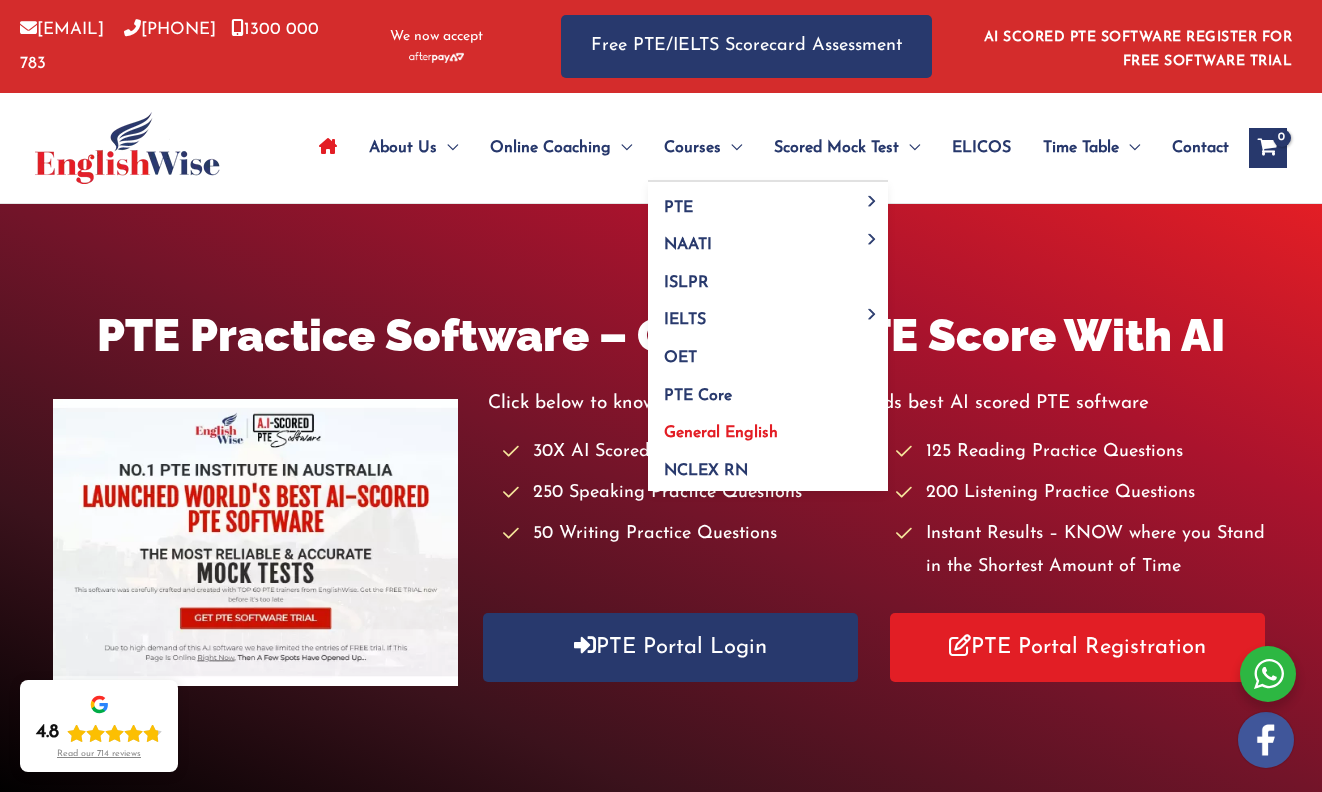 click on "General English" at bounding box center (768, 427) 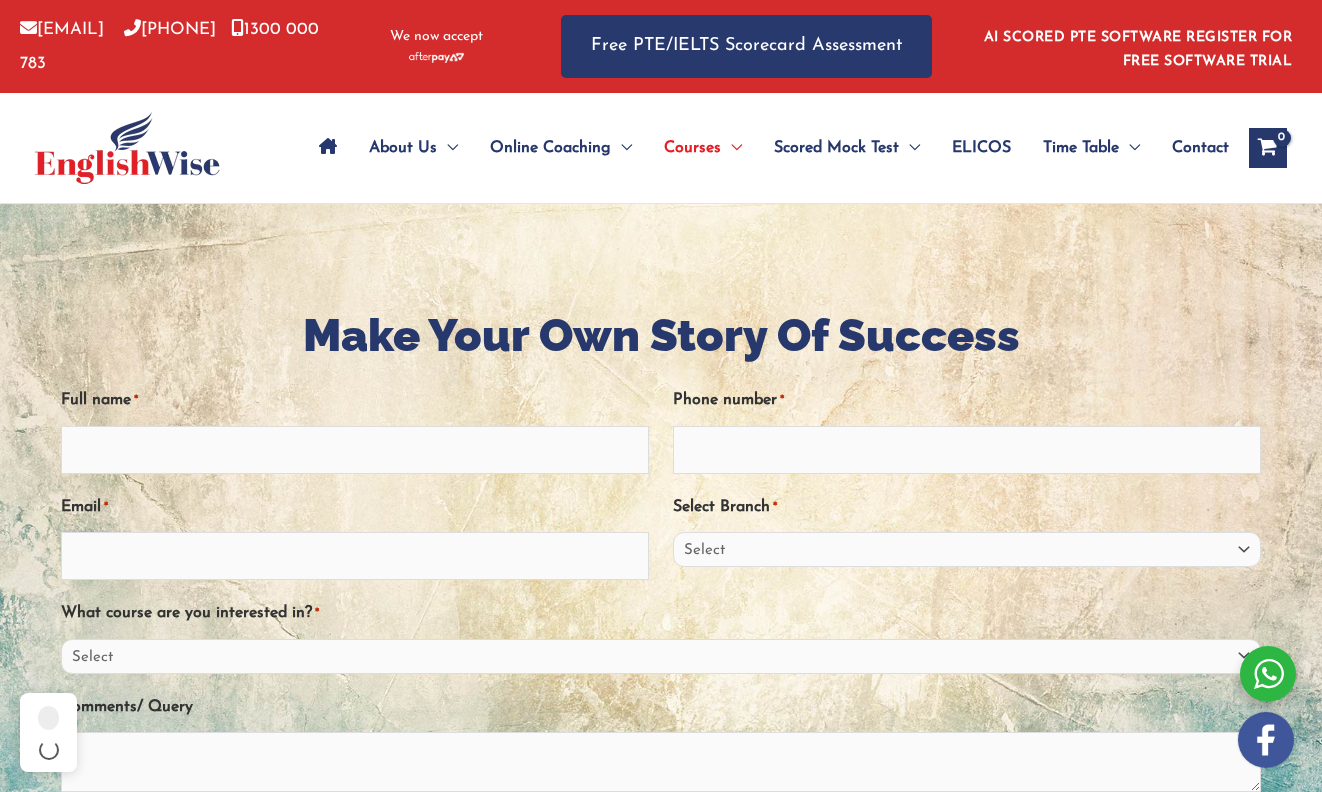 scroll, scrollTop: 300, scrollLeft: 0, axis: vertical 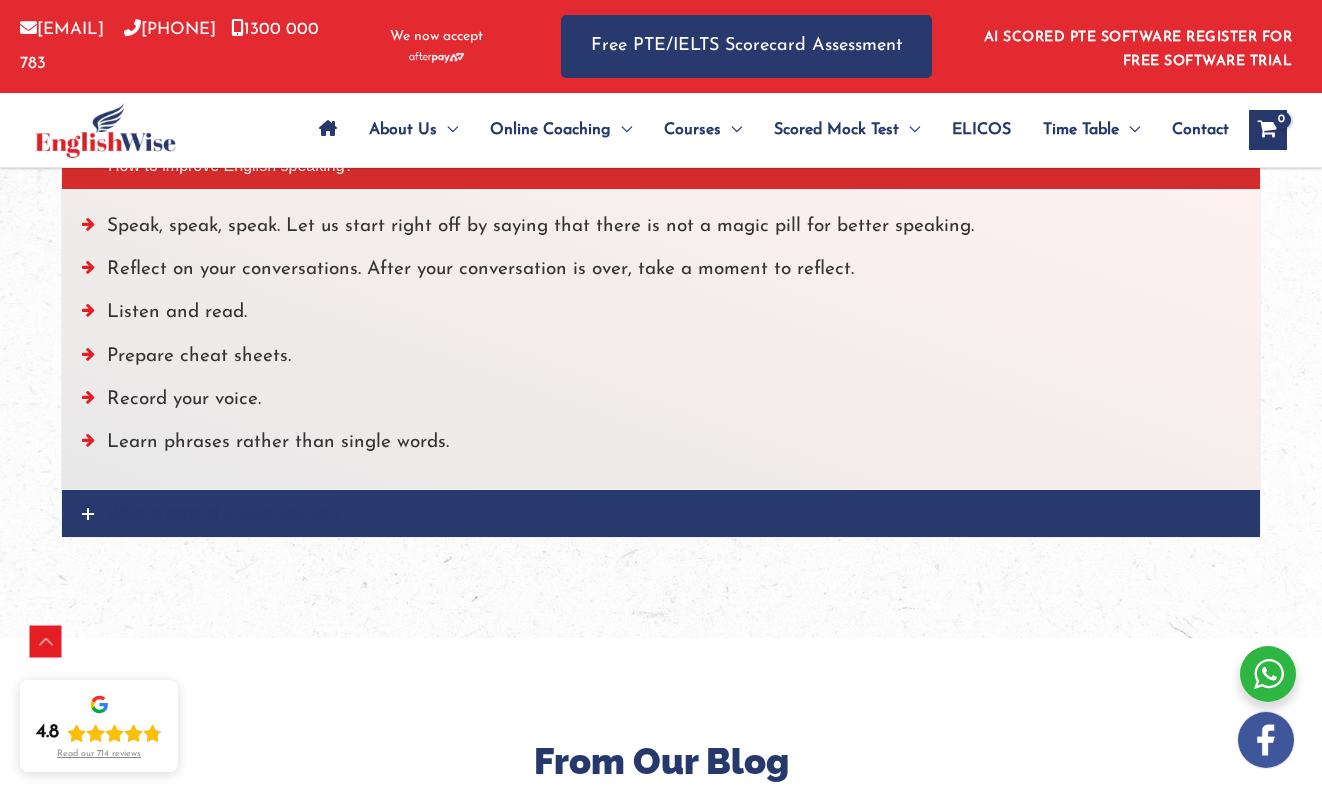 click at bounding box center (88, 514) 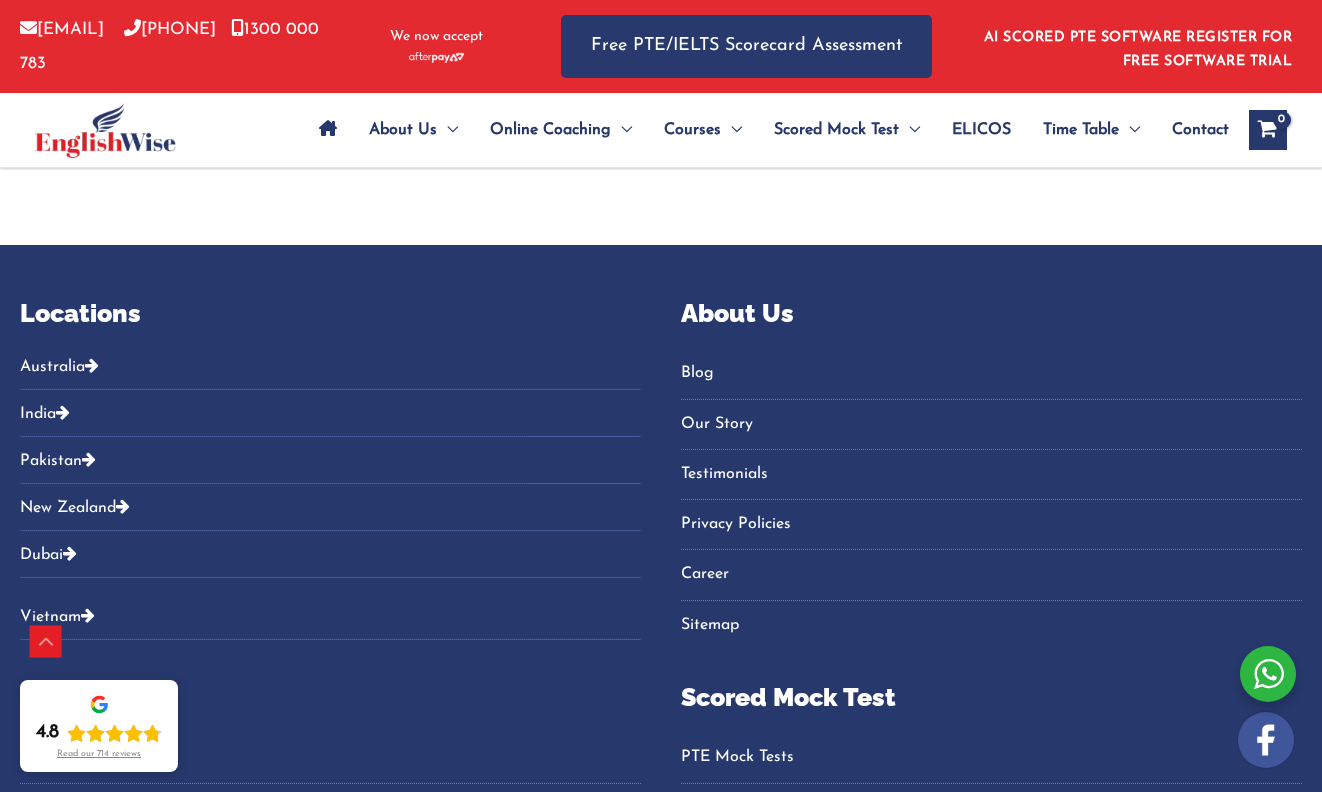 scroll, scrollTop: 4063, scrollLeft: 0, axis: vertical 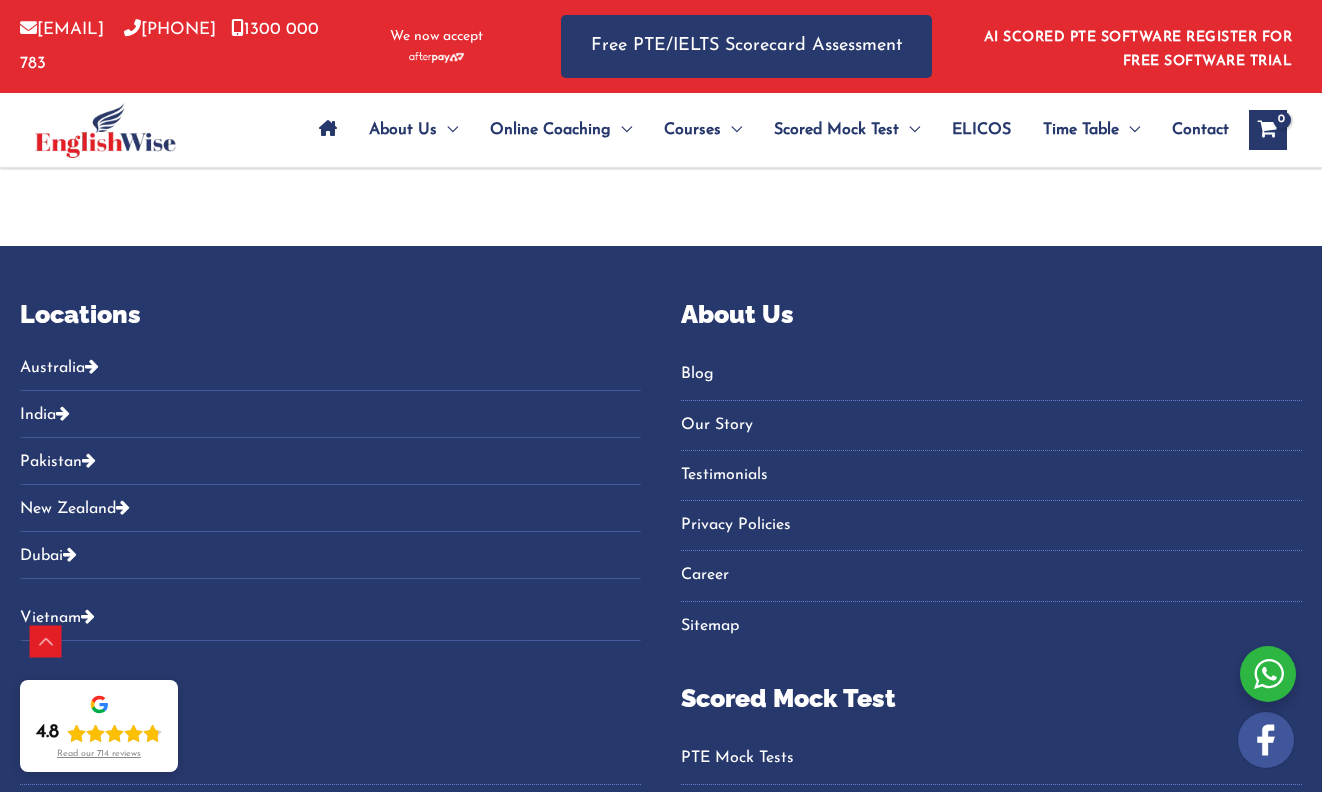 click on "Locations
Australia     Sydney  Parramatta  Melbourne  Brisbane  Gold Coast  Perth  Darwin  Adelaide  Canberra  Tasmania  Toowoomba" at bounding box center (330, 344) 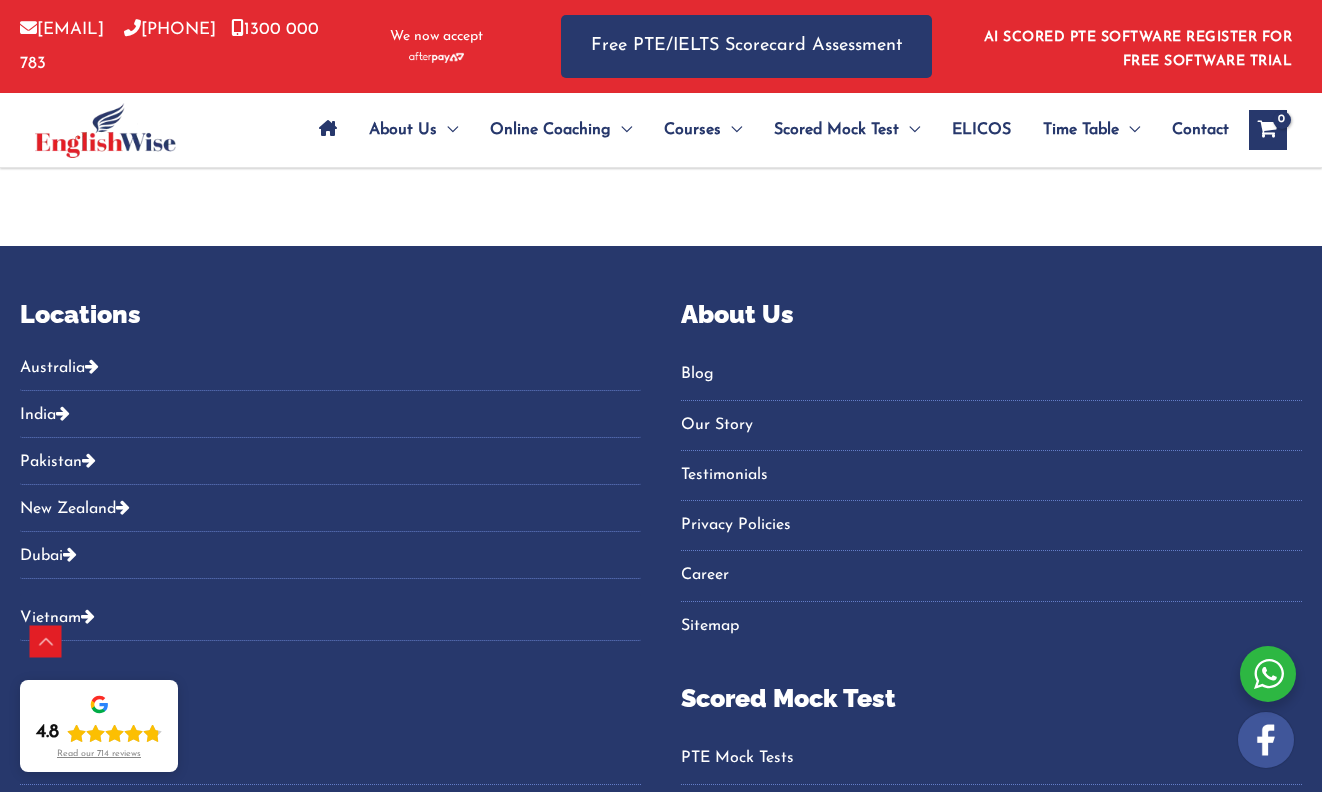 click on "Australia" at bounding box center [330, 374] 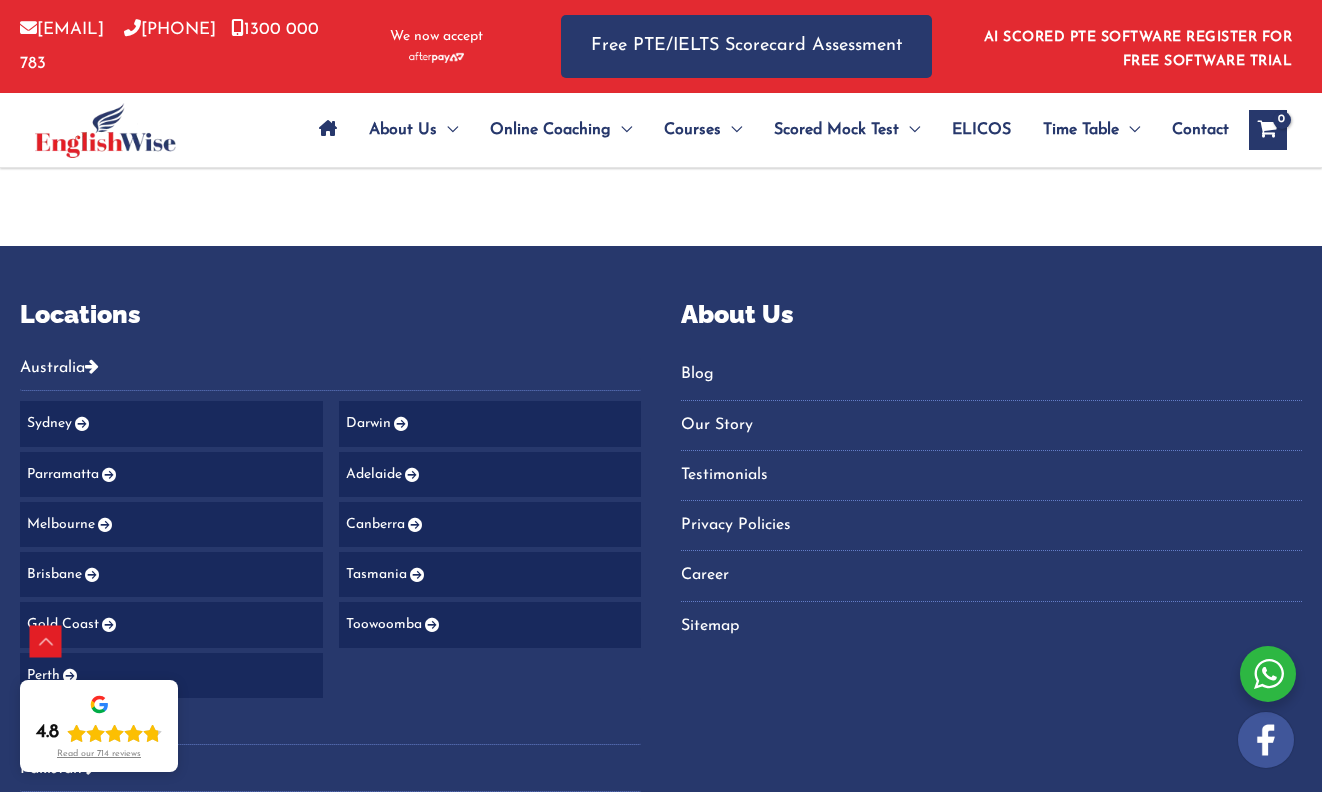 click on "Adelaide" at bounding box center [490, 474] 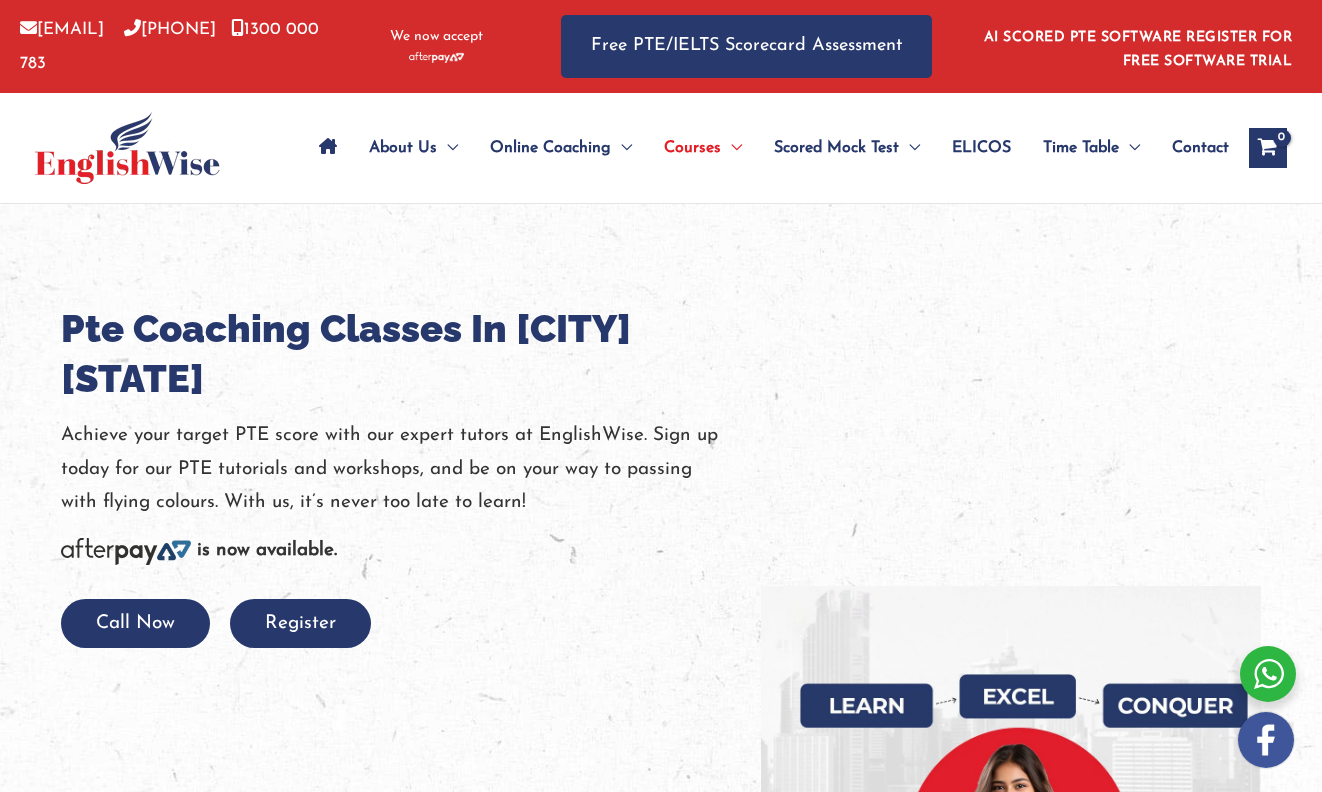 scroll, scrollTop: 0, scrollLeft: 0, axis: both 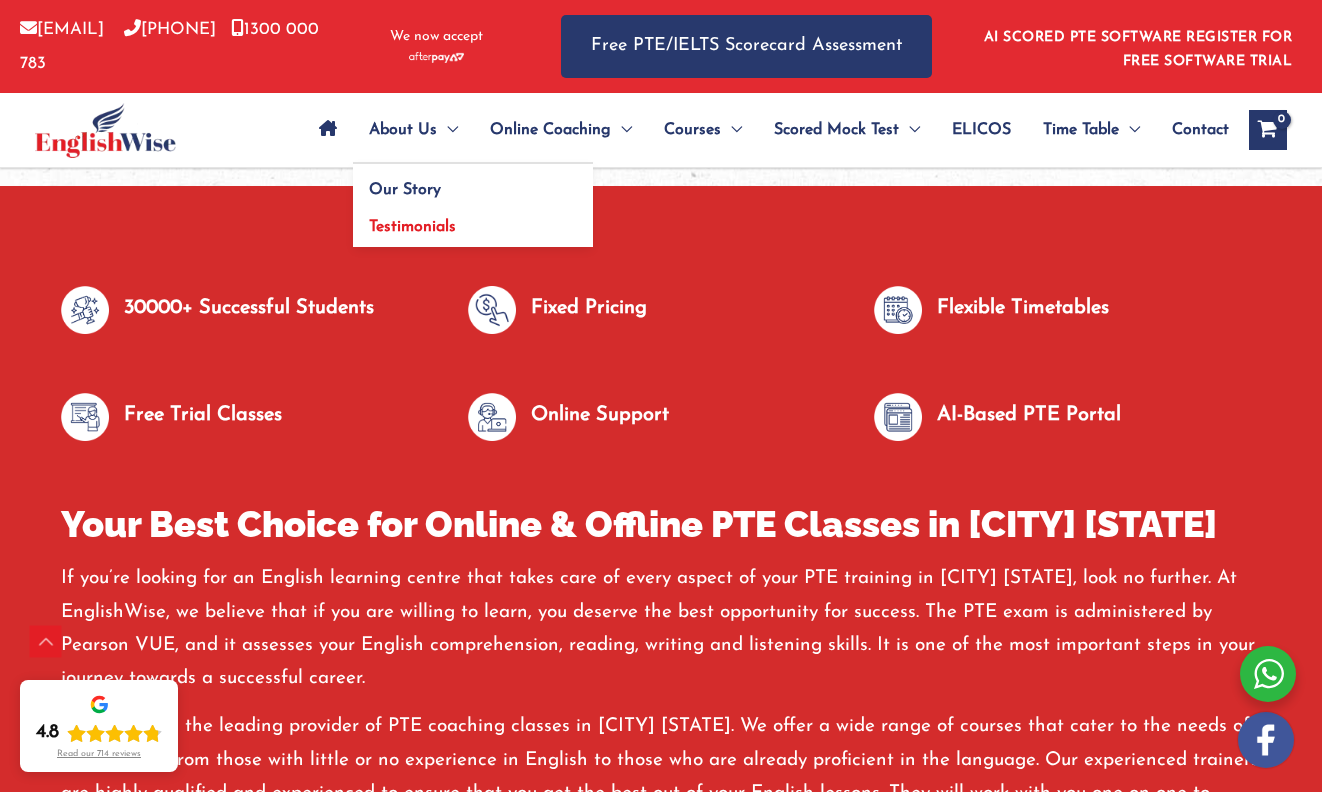 click on "Testimonials" at bounding box center (412, 227) 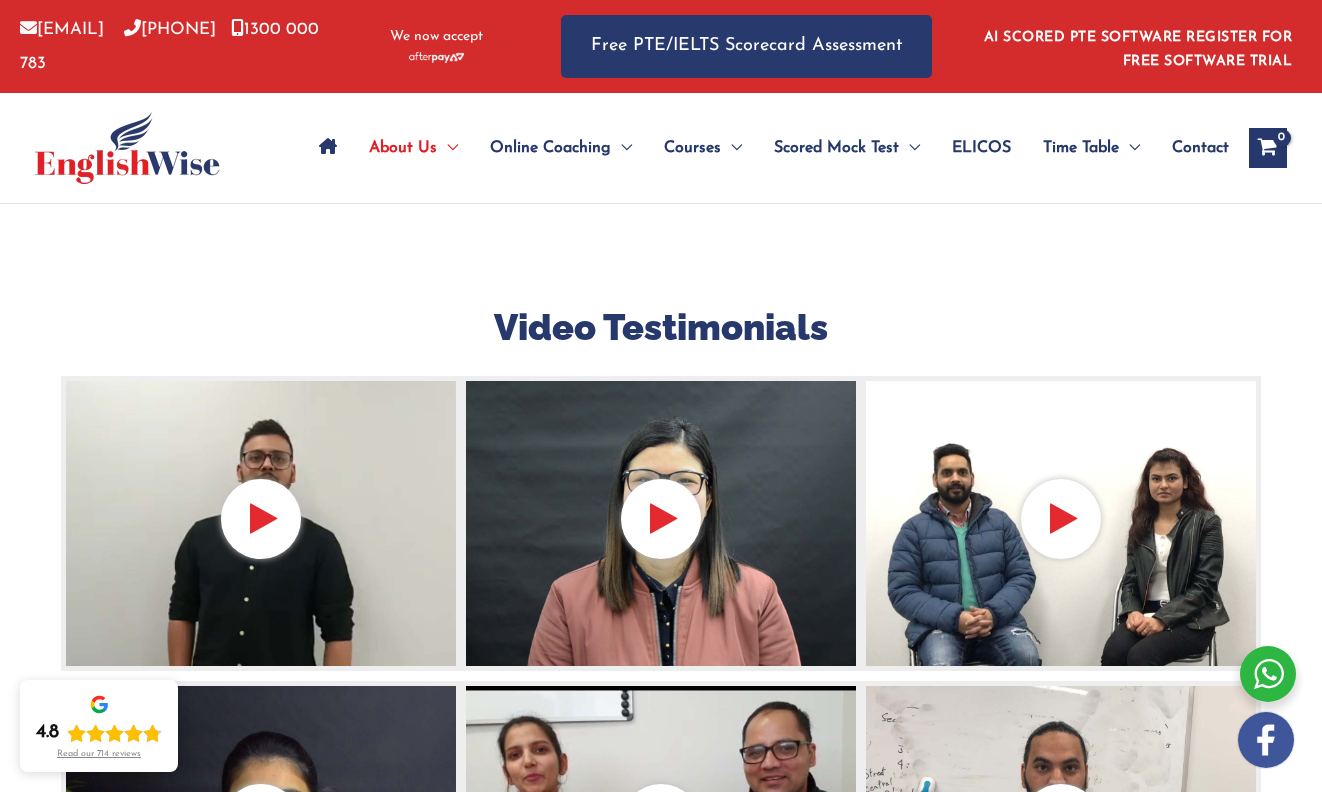 scroll, scrollTop: 200, scrollLeft: 0, axis: vertical 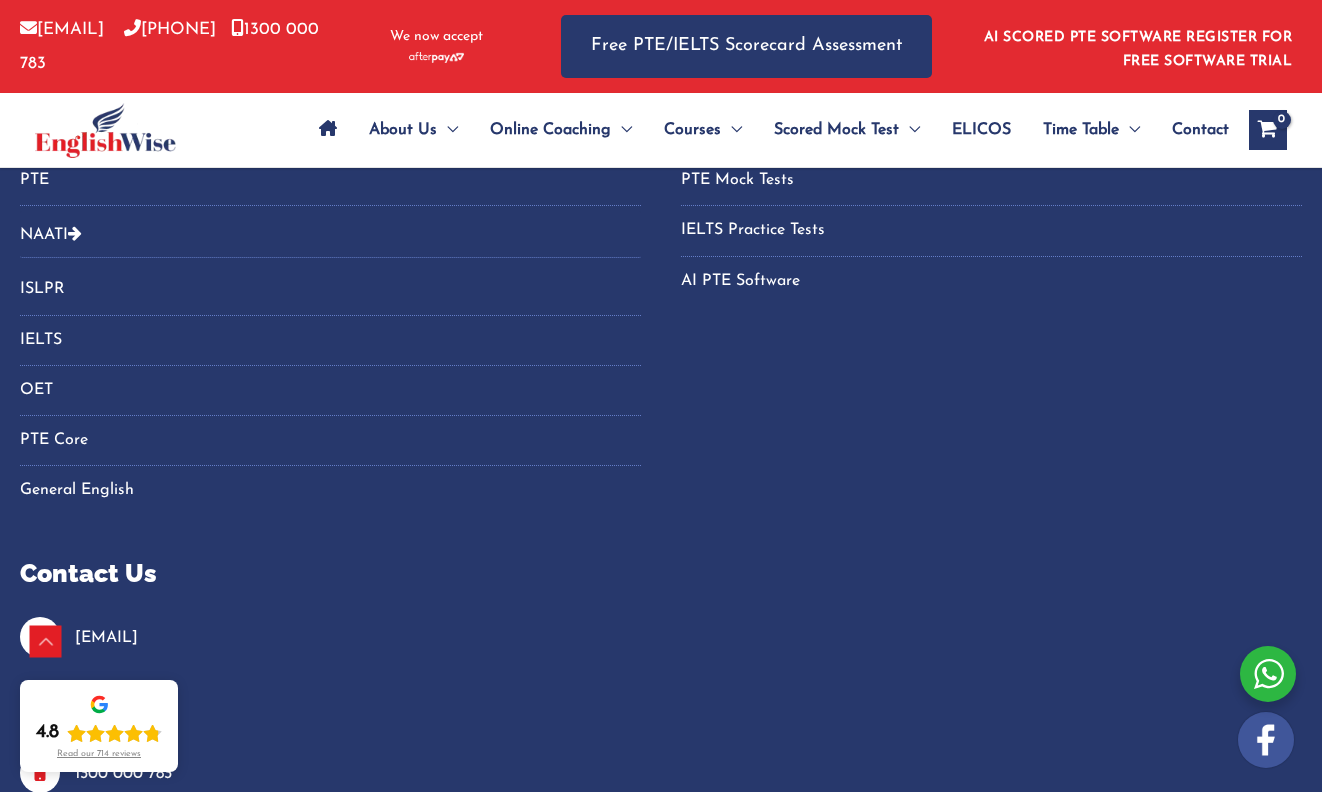 click on "General English" at bounding box center [330, 490] 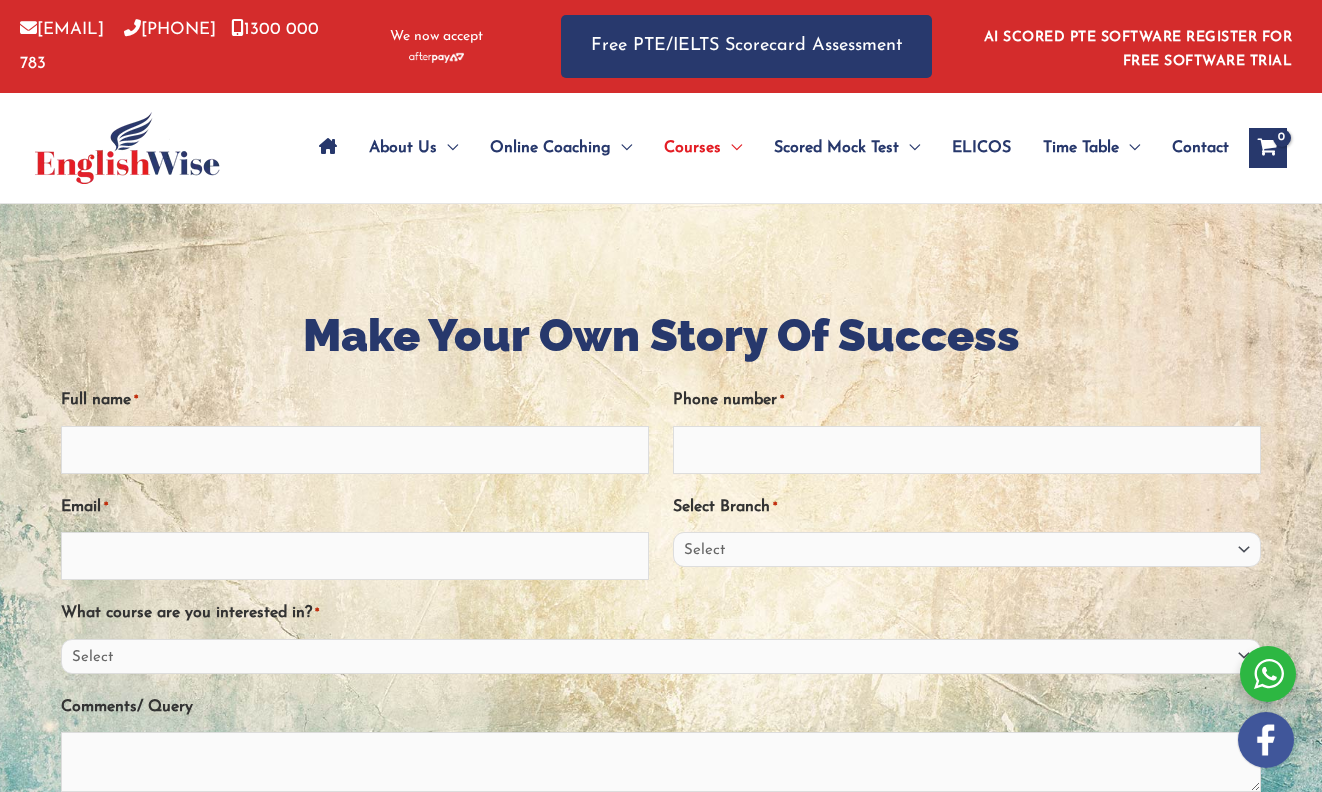 scroll, scrollTop: 0, scrollLeft: 0, axis: both 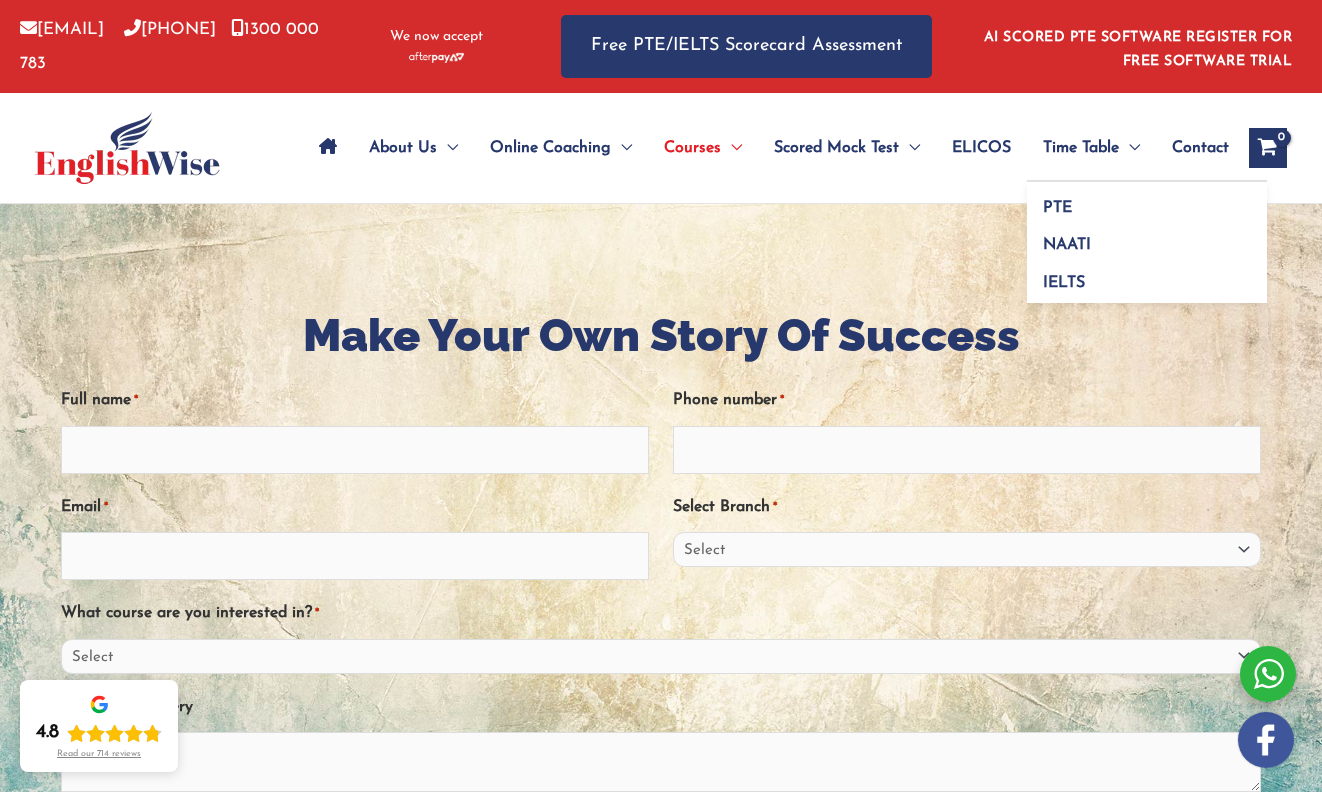 click on "Time Table" at bounding box center [1081, 148] 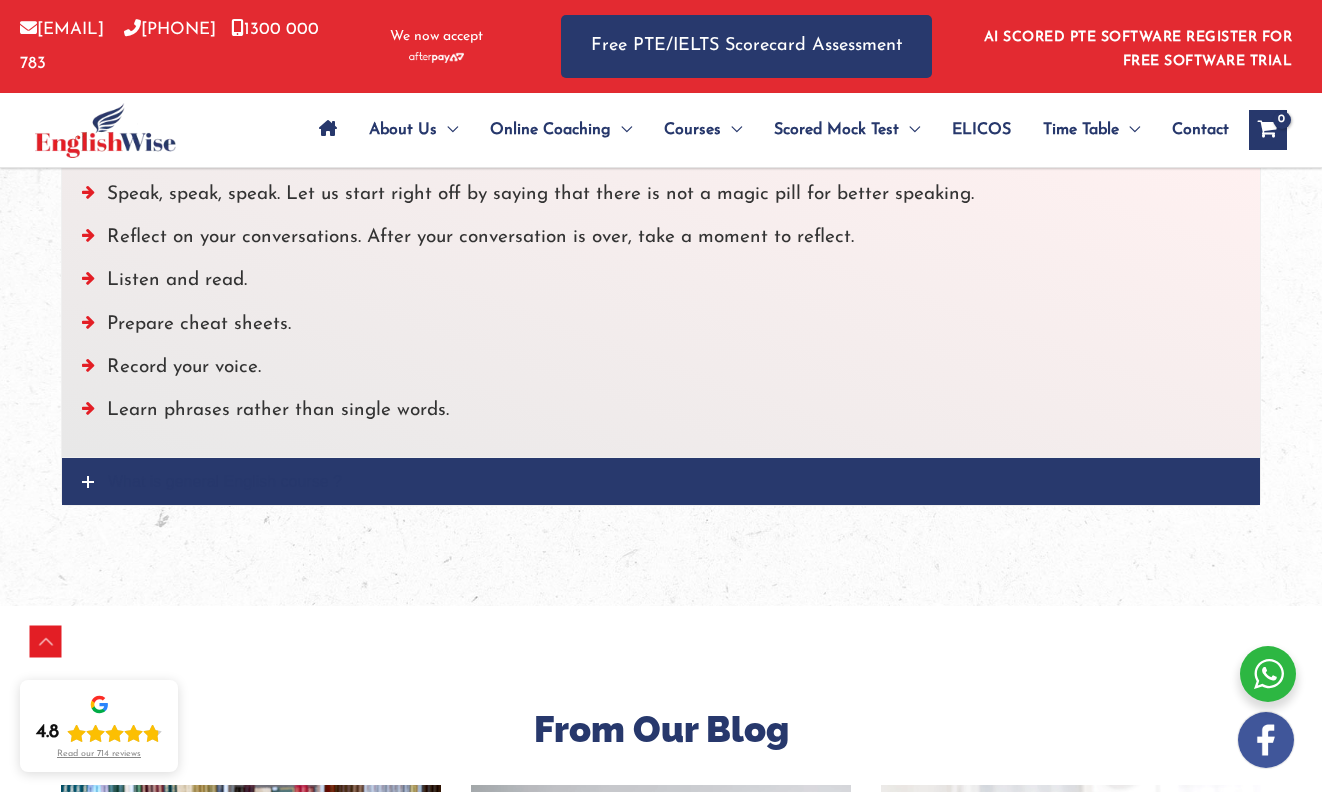scroll, scrollTop: 2600, scrollLeft: 0, axis: vertical 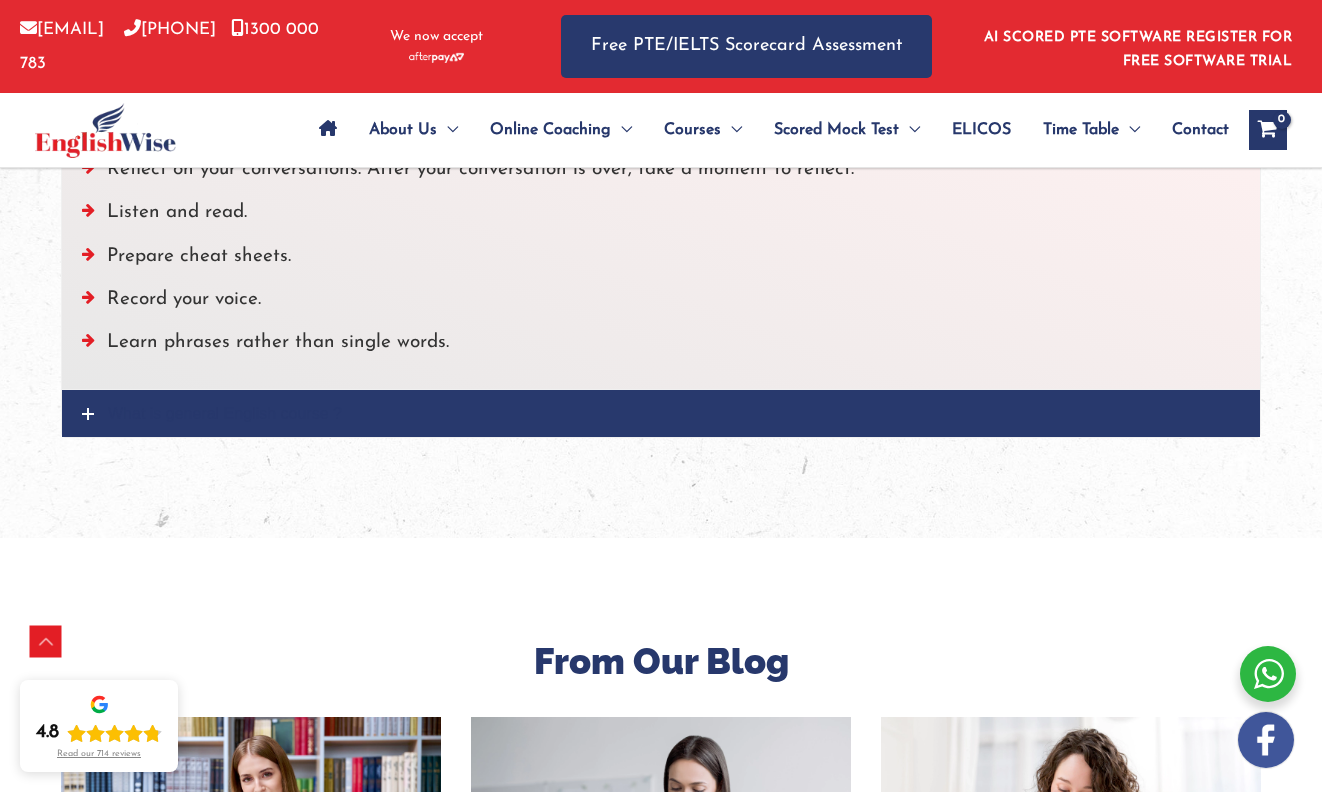click on "What is general English course ?" at bounding box center (661, 413) 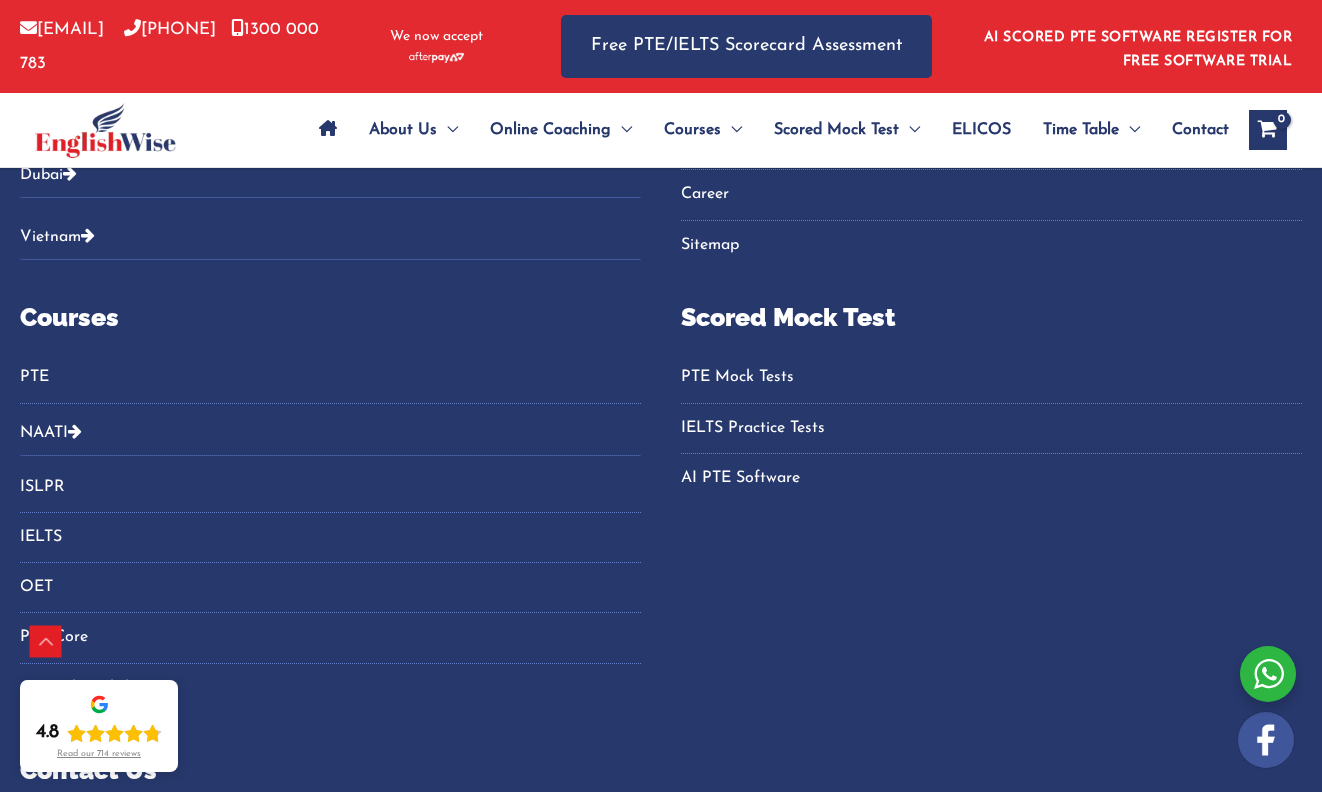 scroll, scrollTop: 4700, scrollLeft: 0, axis: vertical 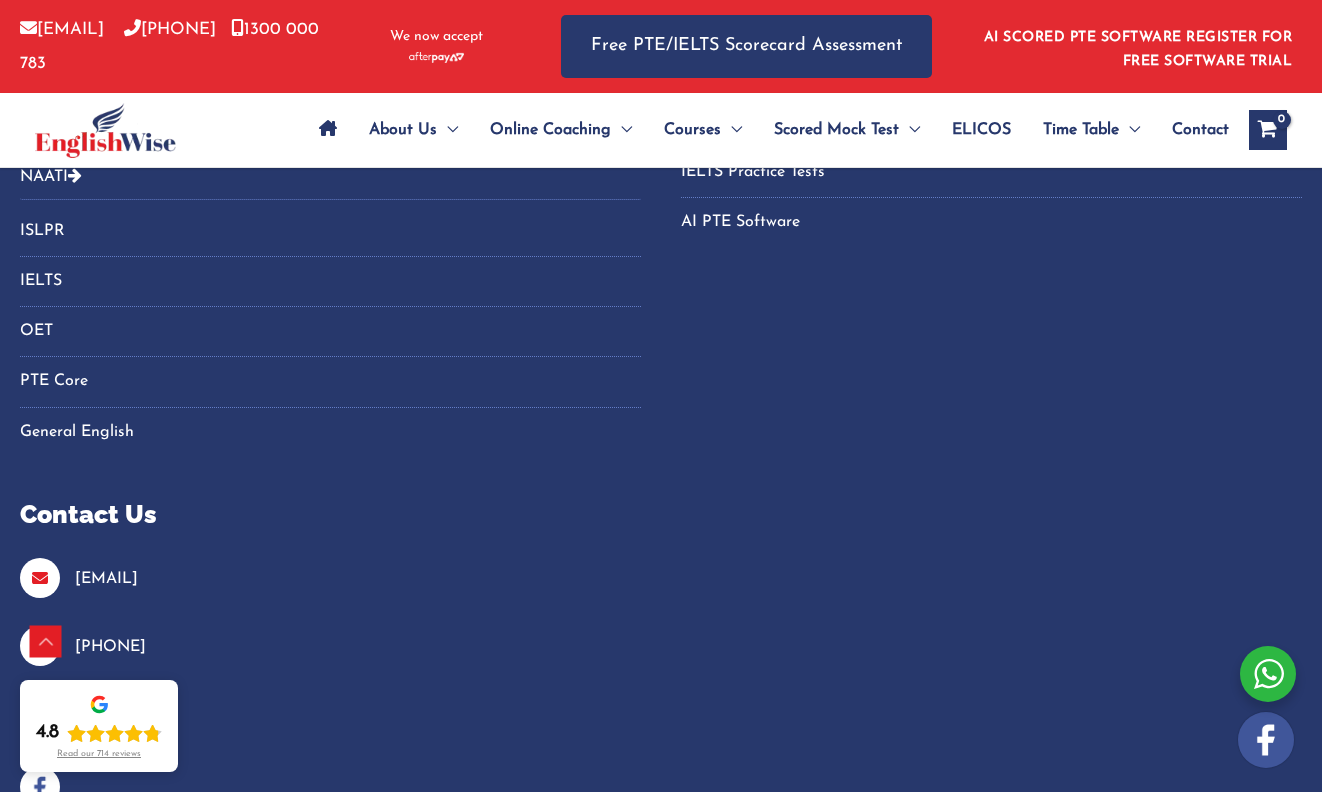 click on "General English" at bounding box center [330, 432] 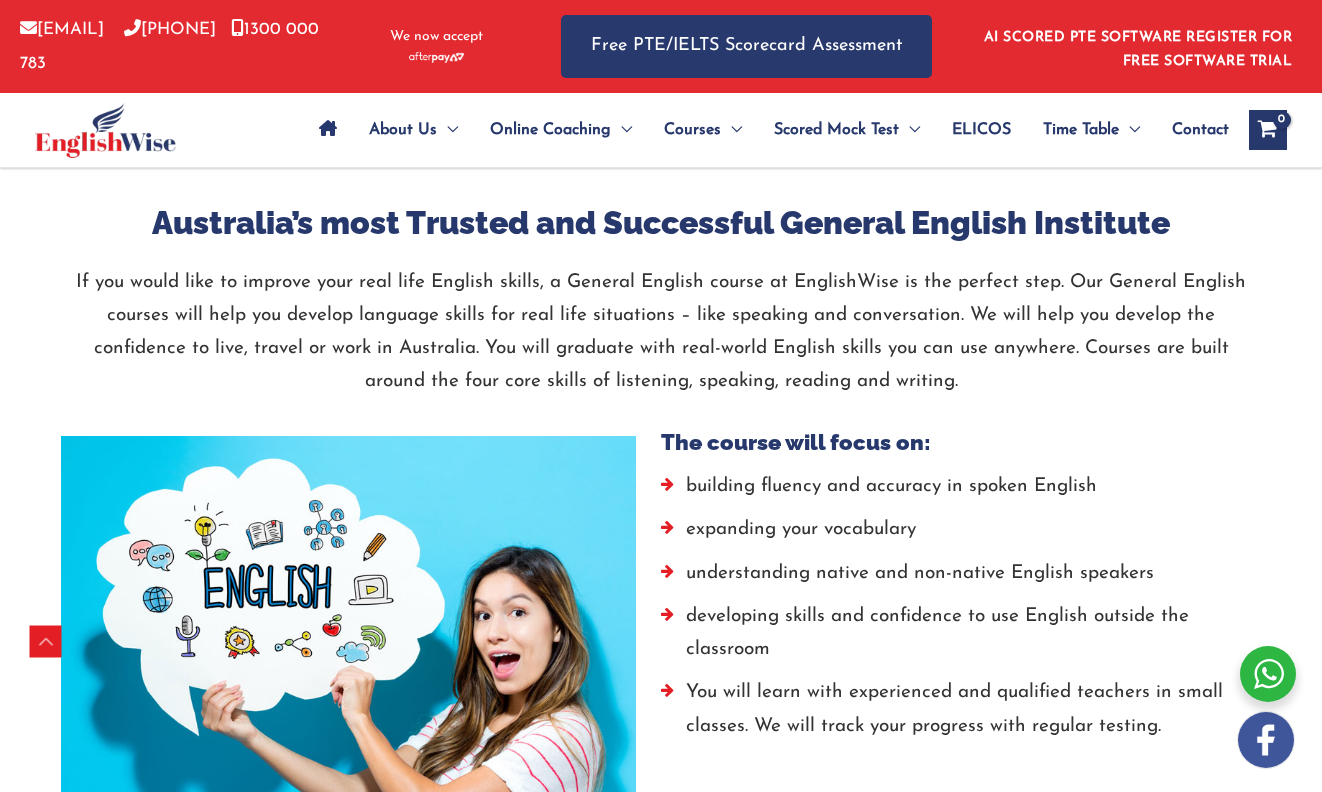 scroll, scrollTop: 0, scrollLeft: 0, axis: both 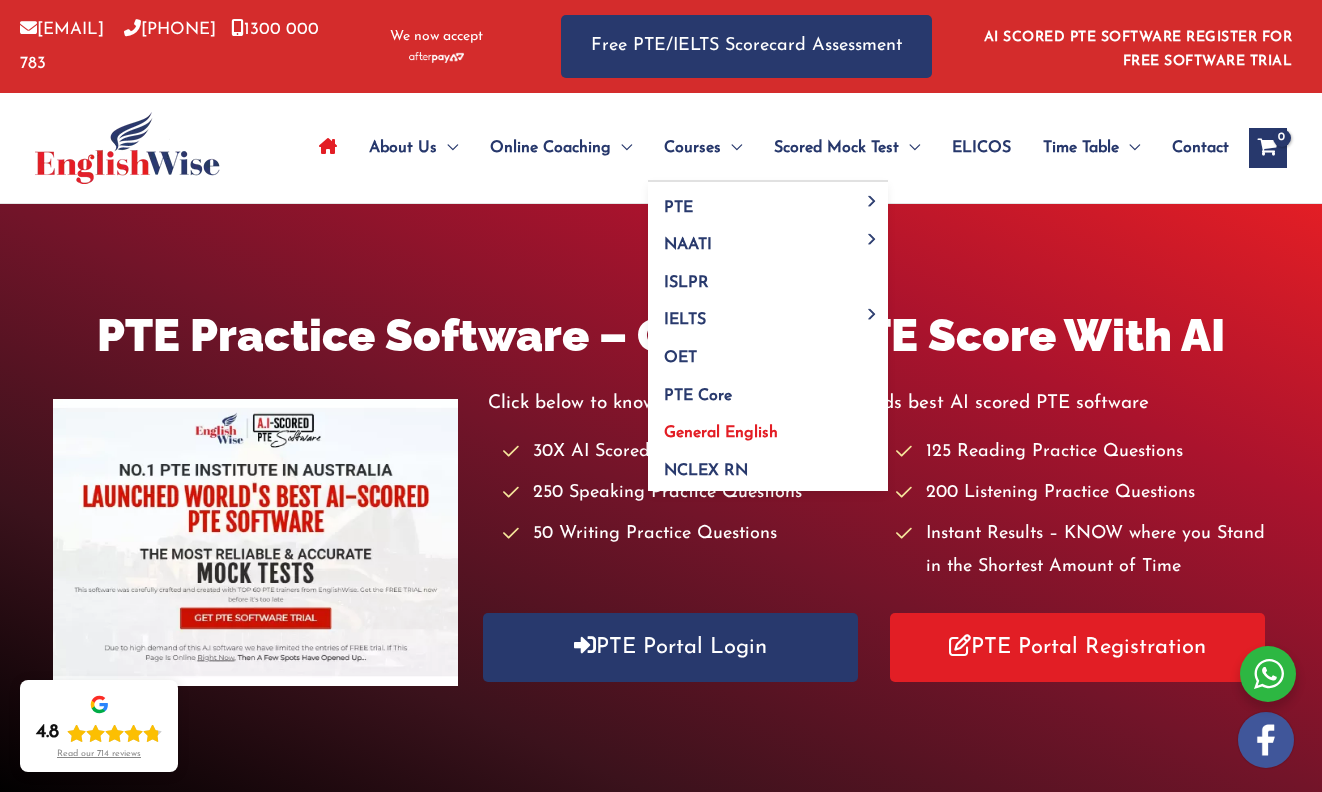 click on "General English" at bounding box center (721, 433) 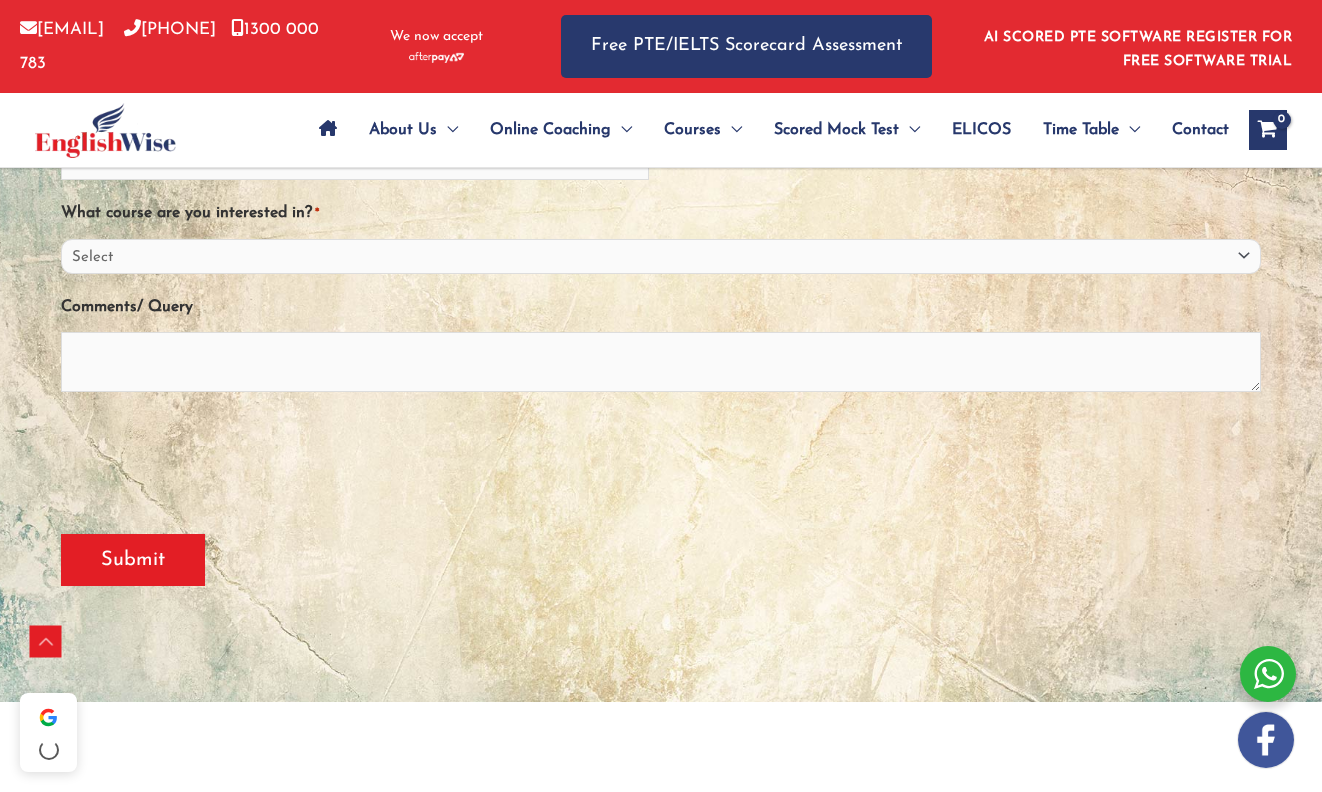 scroll, scrollTop: 0, scrollLeft: 0, axis: both 